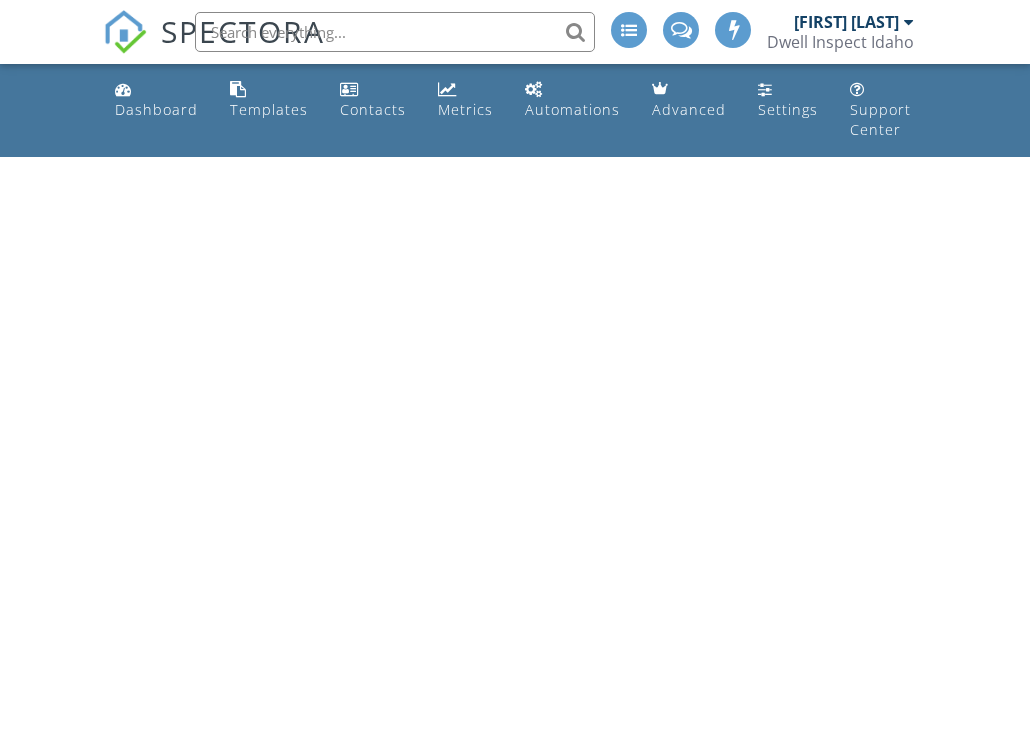 scroll, scrollTop: 0, scrollLeft: 0, axis: both 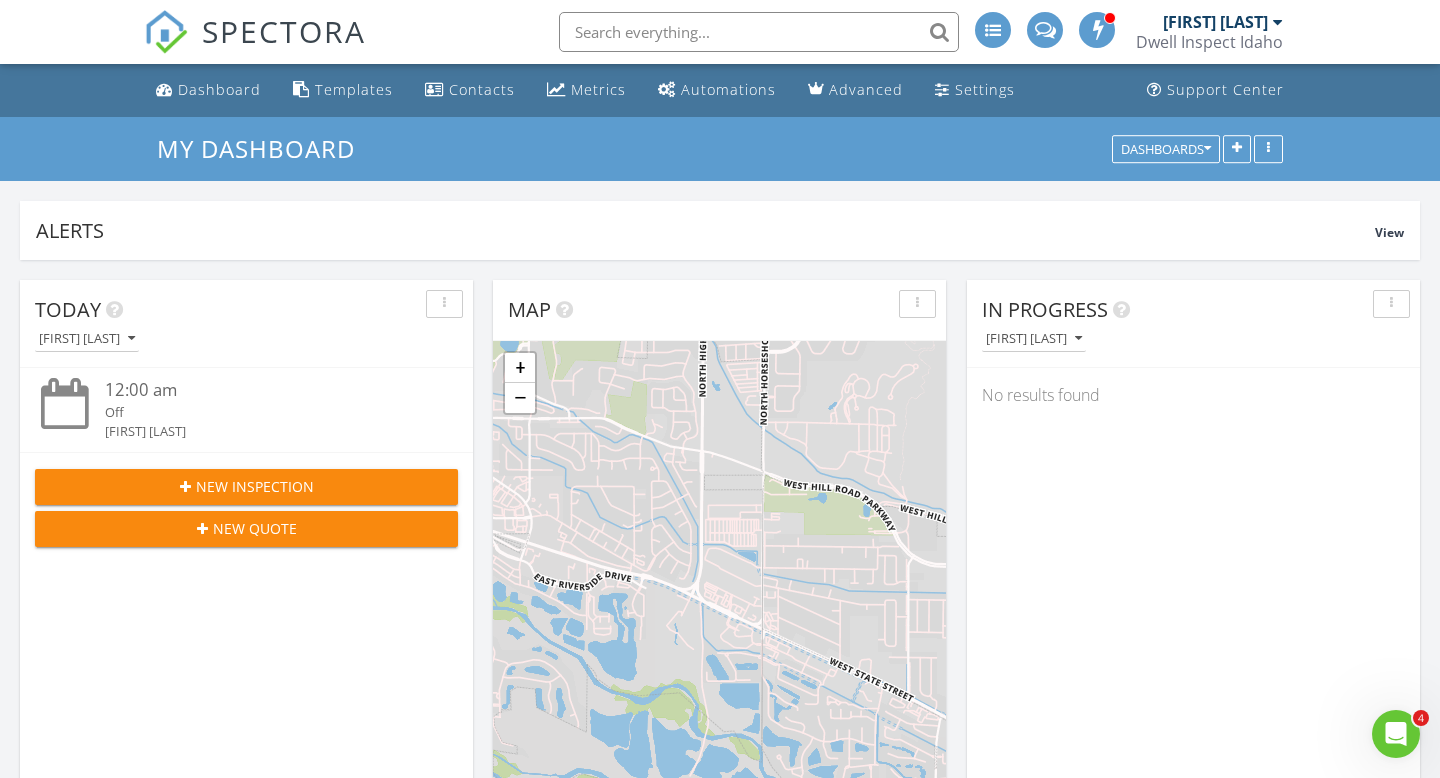 click at bounding box center [759, 32] 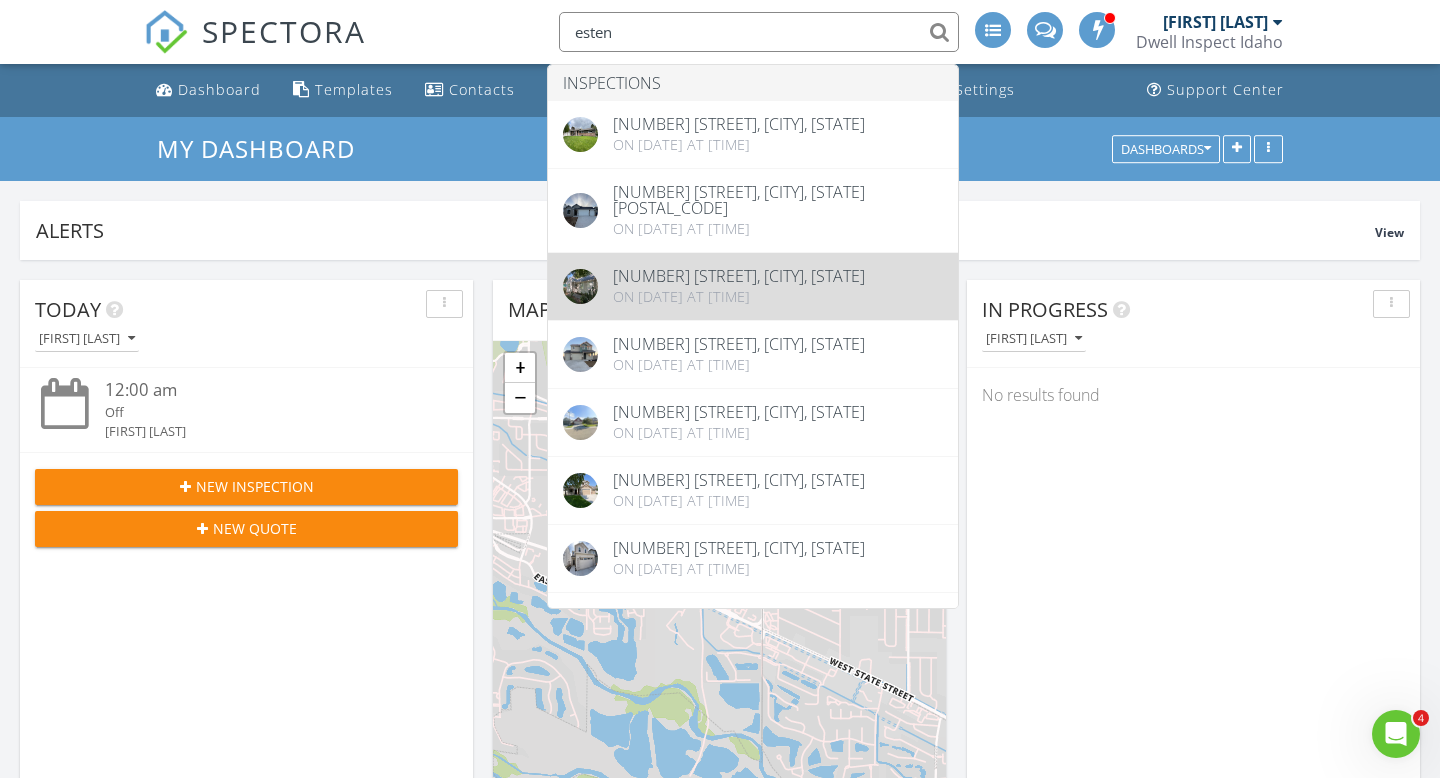 type on "esten" 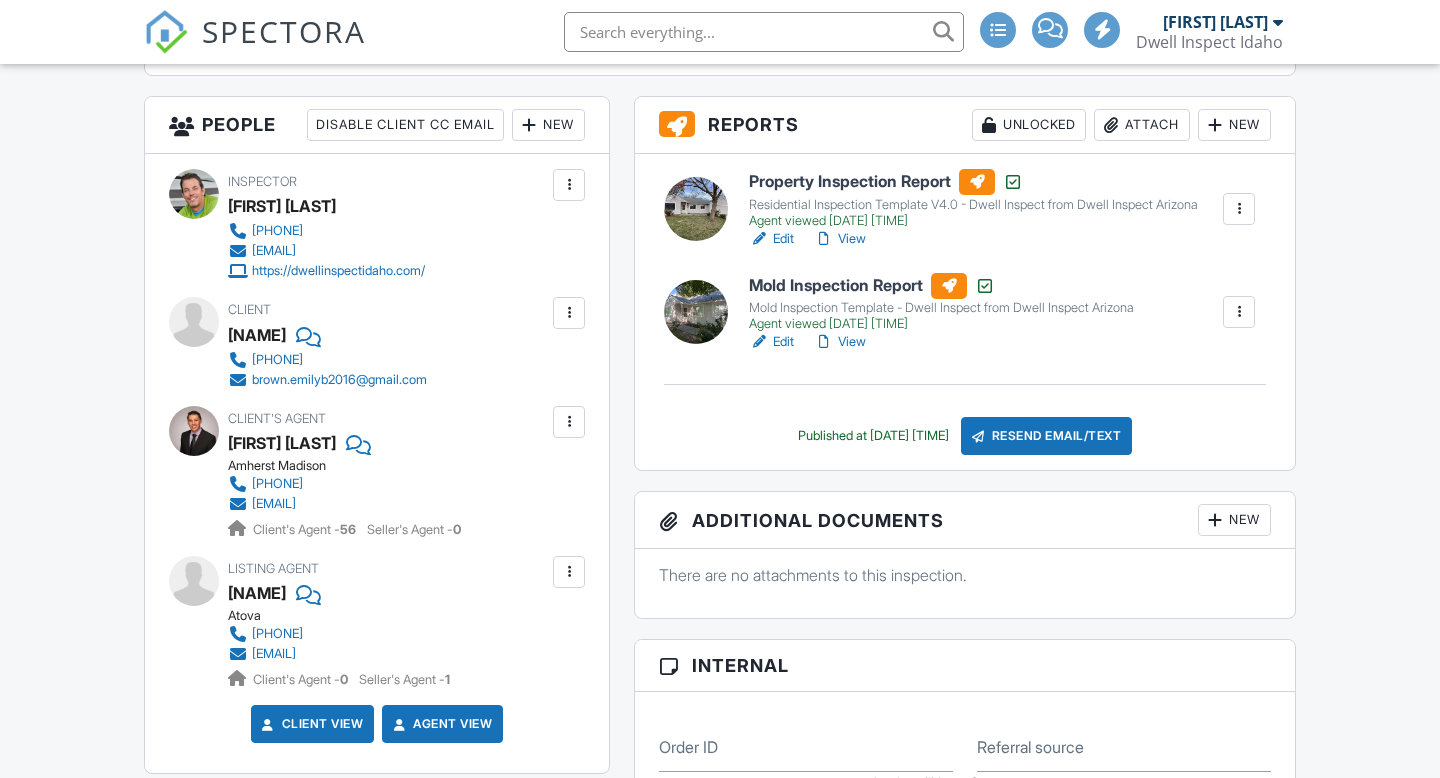 scroll, scrollTop: 700, scrollLeft: 0, axis: vertical 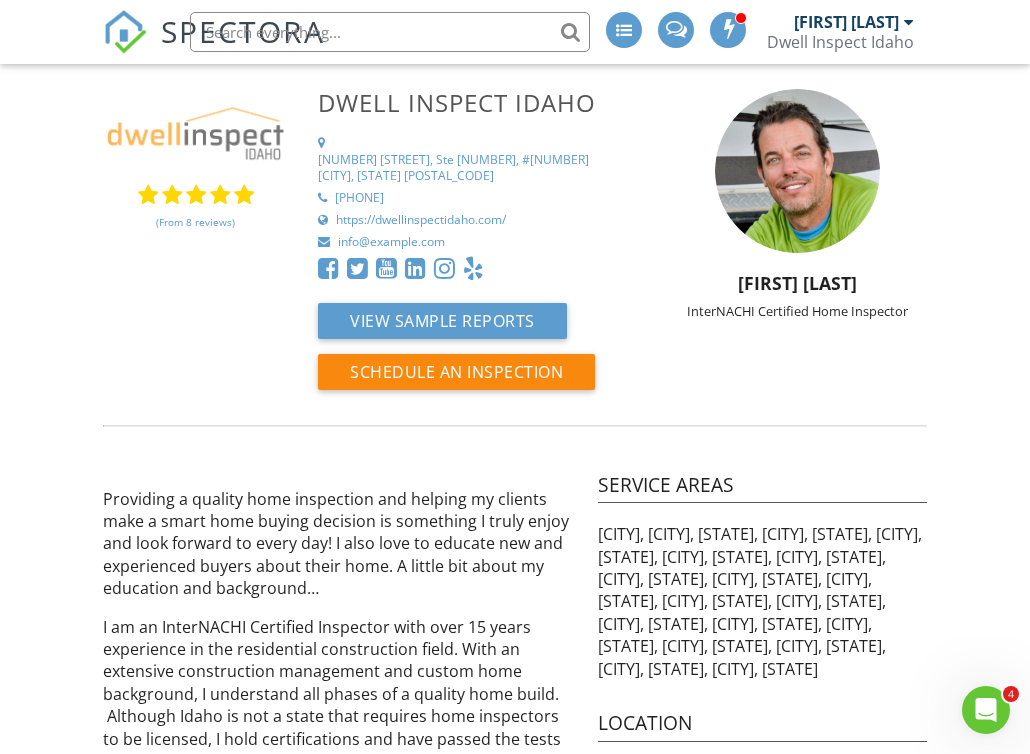 click at bounding box center (195, 131) 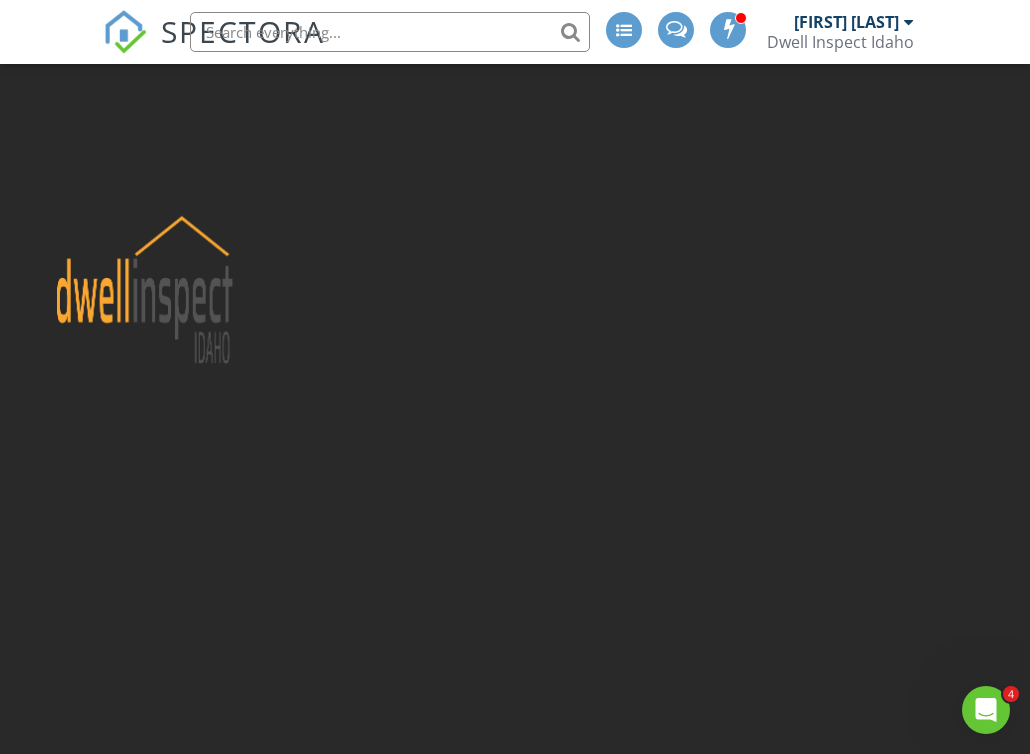 click on "SPECTORA" at bounding box center (214, 32) 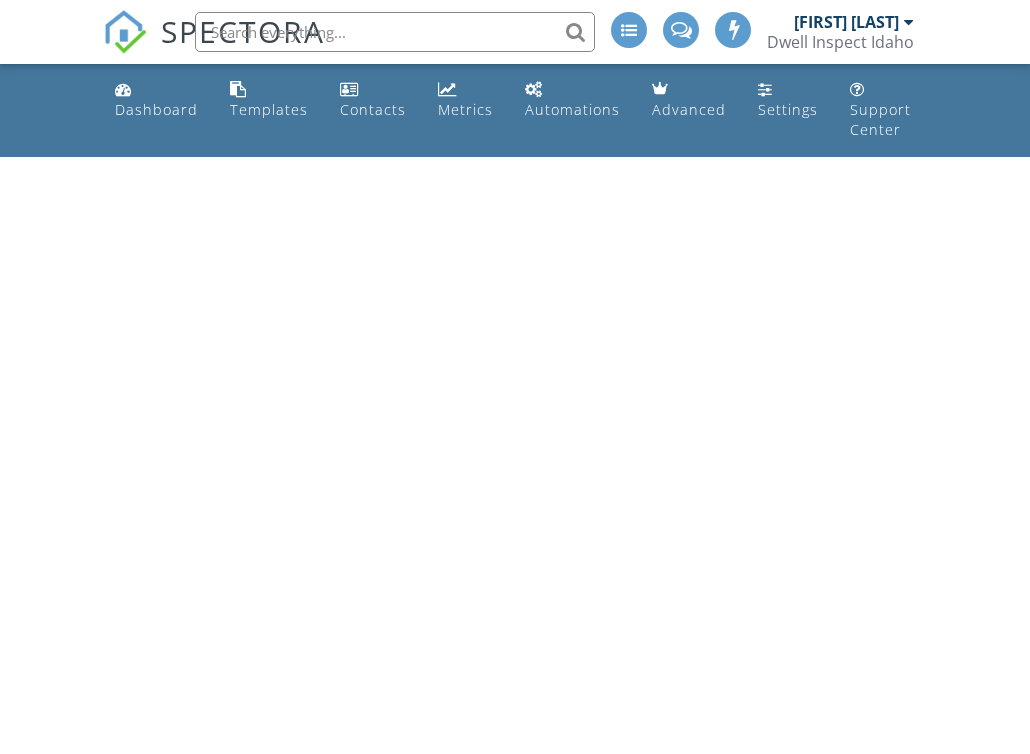 scroll, scrollTop: 0, scrollLeft: 0, axis: both 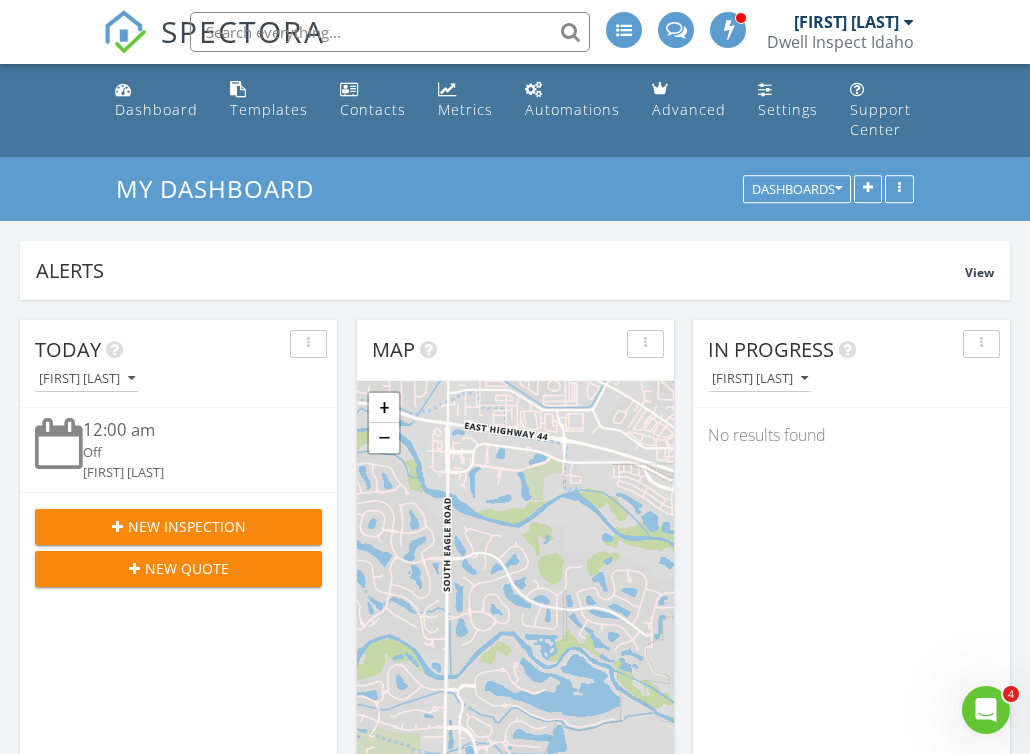 click at bounding box center (390, 32) 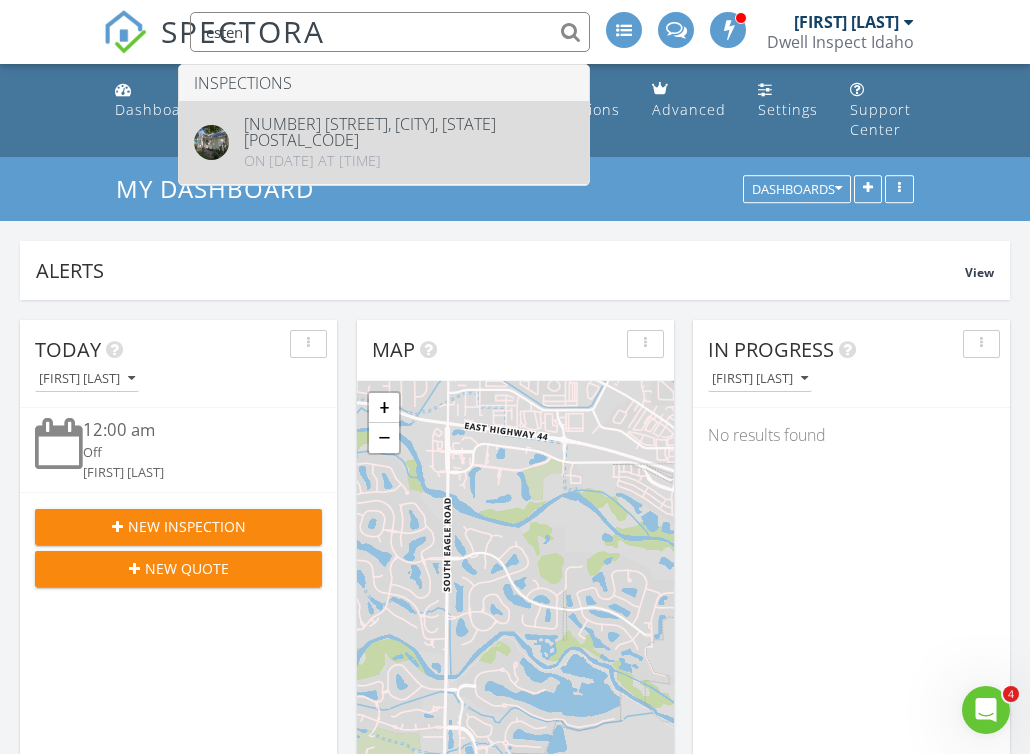 type on "esten" 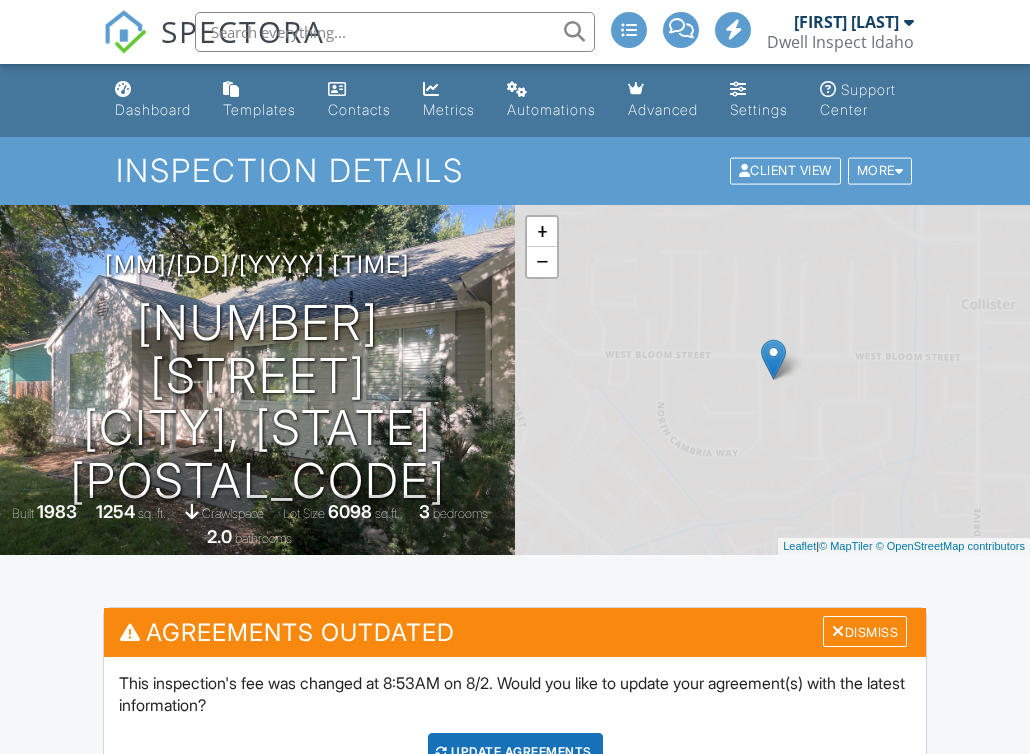 scroll, scrollTop: 0, scrollLeft: 0, axis: both 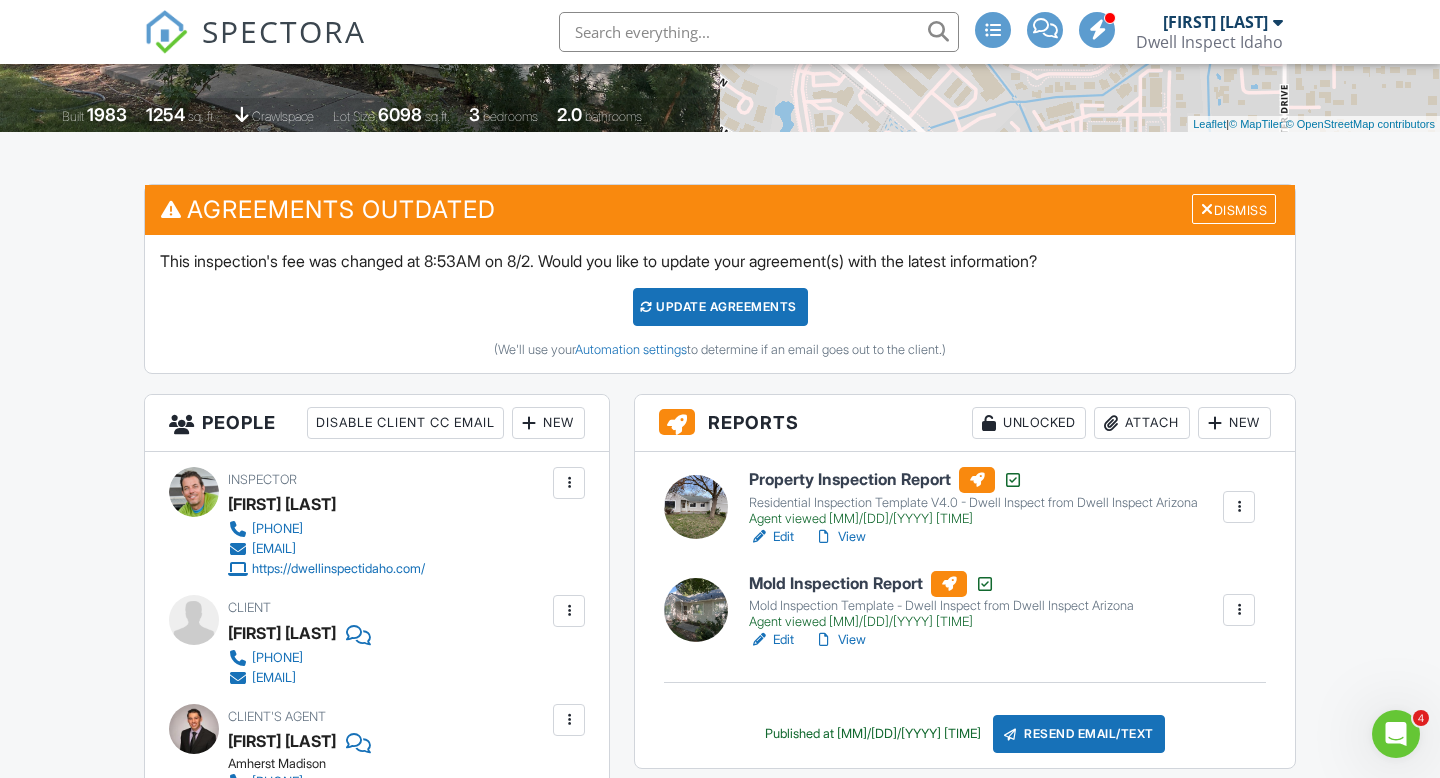 click on "Attach" at bounding box center (1142, 423) 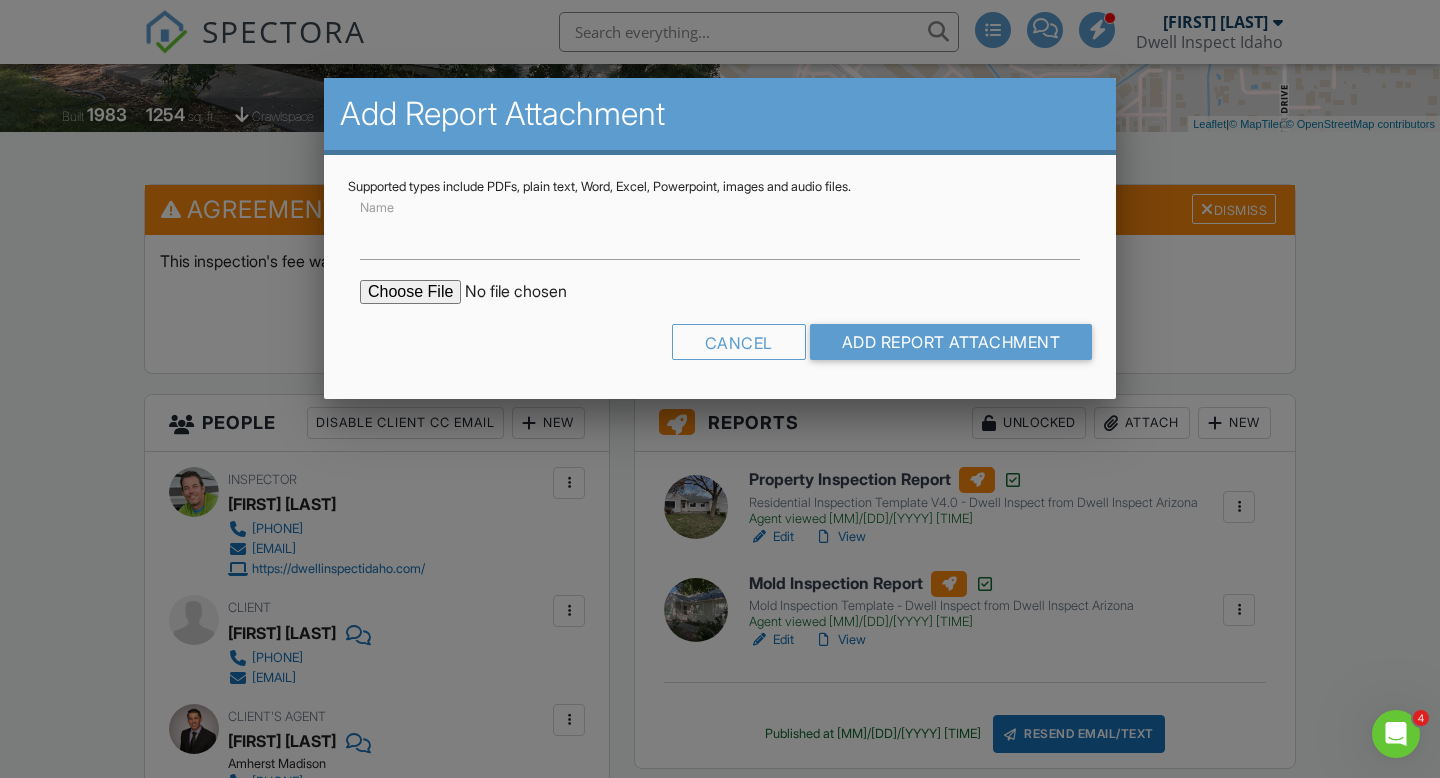 click at bounding box center [530, 292] 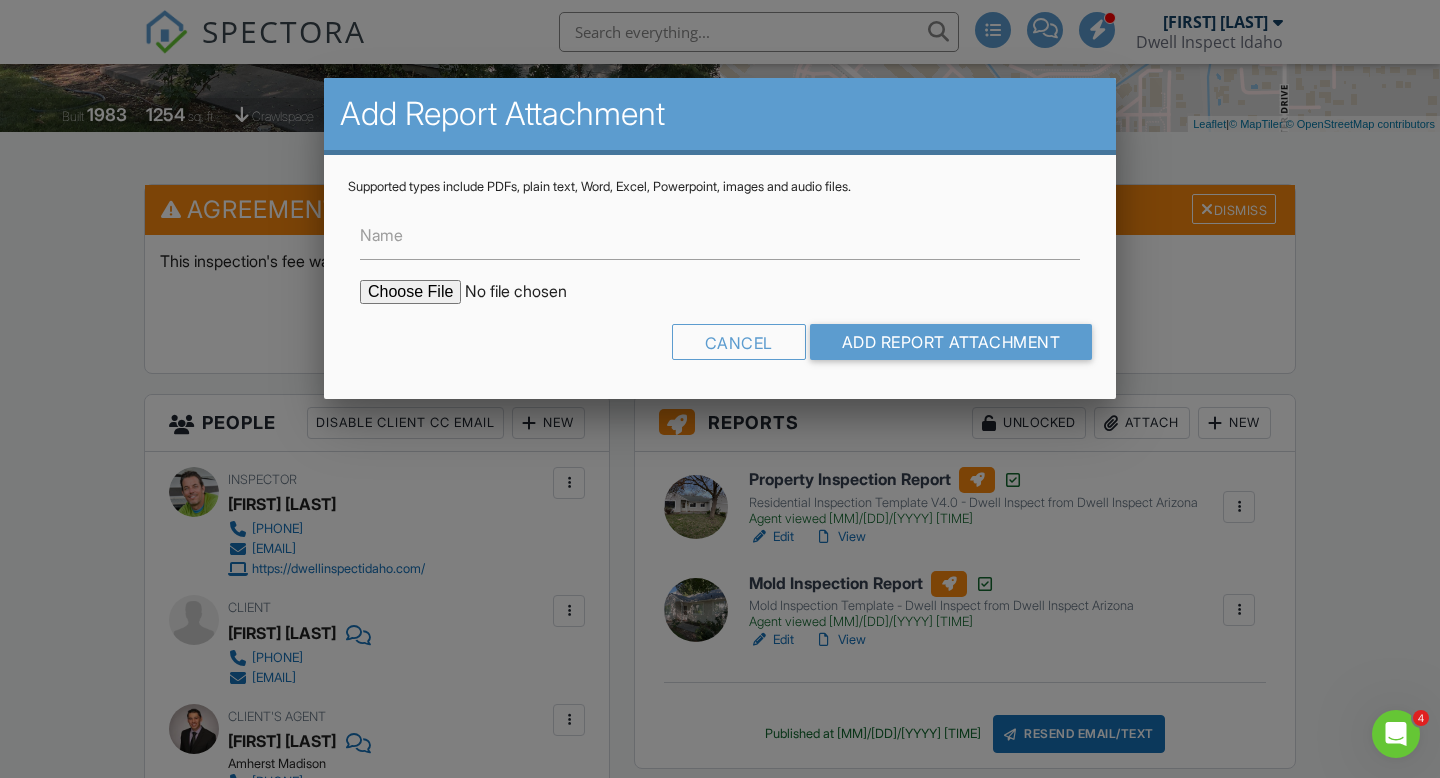 type on "C:\fakepath\T251317 ST Brown 4056 Esten Dr Boise, ID 83704.pdf" 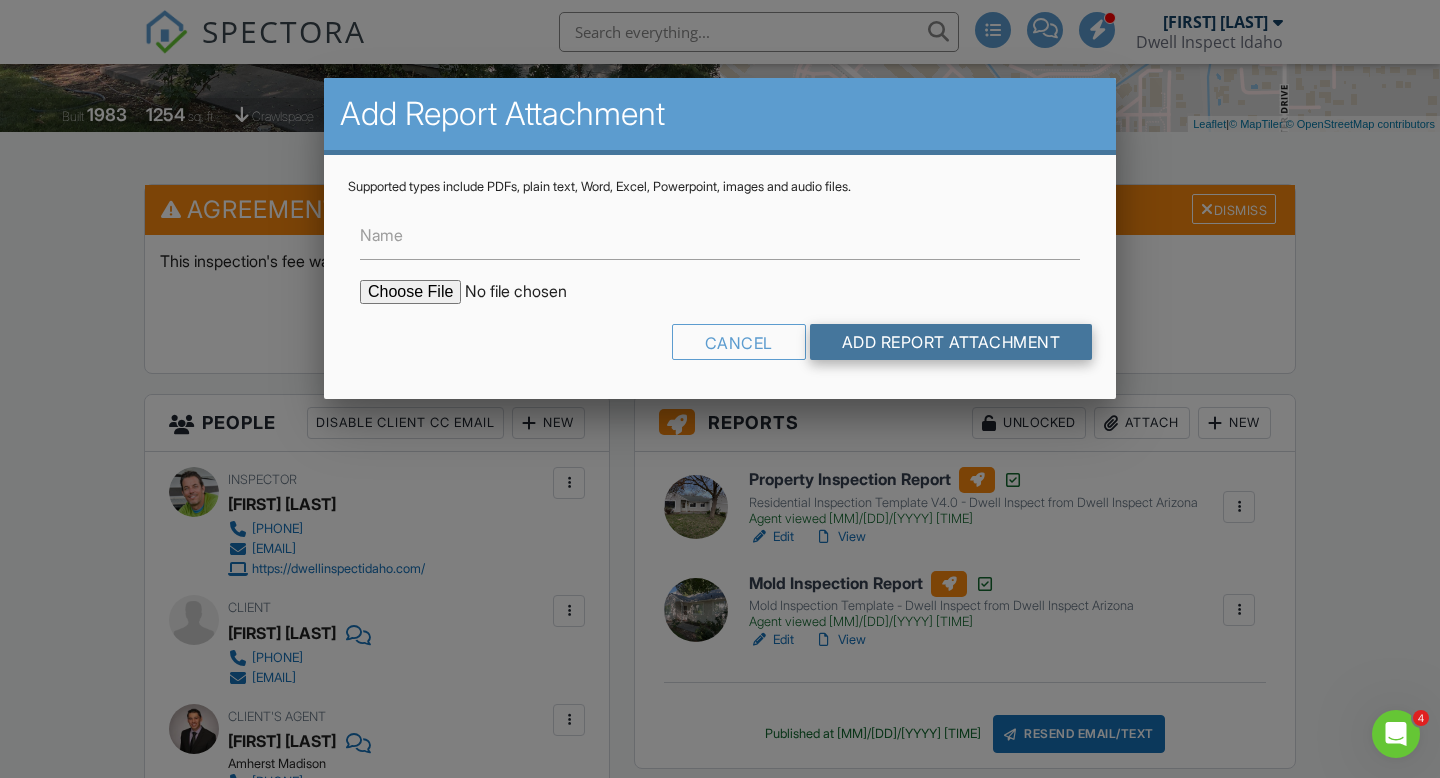 click on "Add Report Attachment" at bounding box center (951, 342) 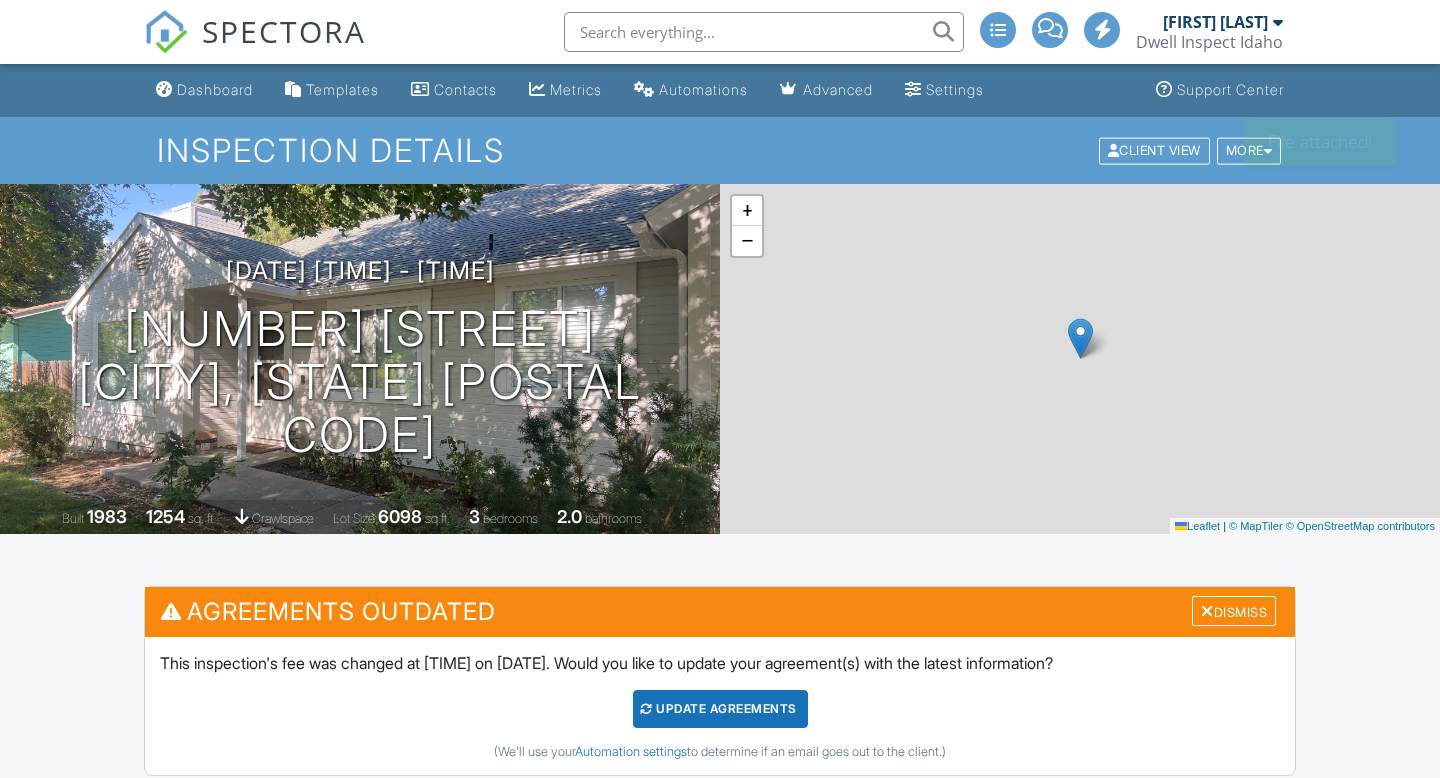 scroll, scrollTop: 0, scrollLeft: 0, axis: both 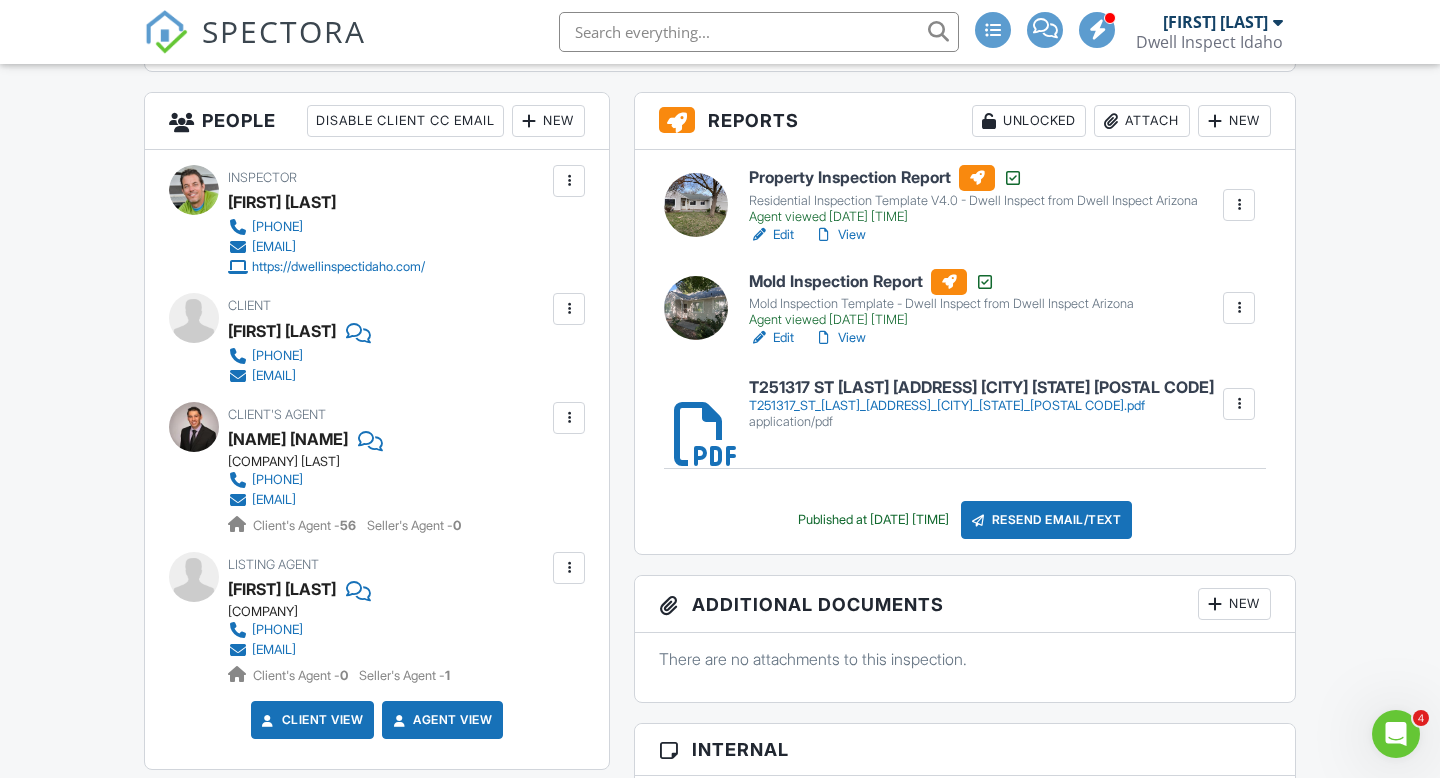 click on "Mold Inspection Report" at bounding box center [941, 282] 